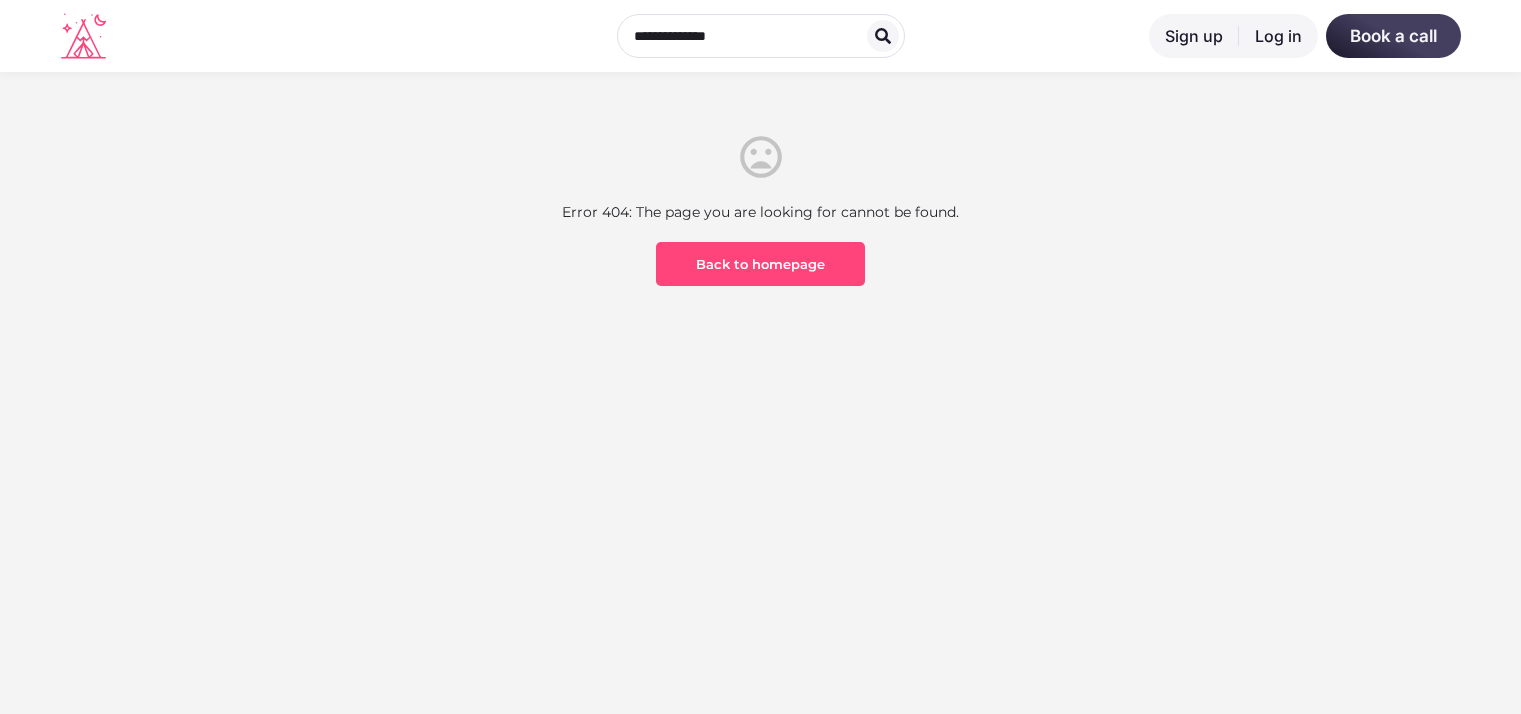 scroll, scrollTop: 0, scrollLeft: 0, axis: both 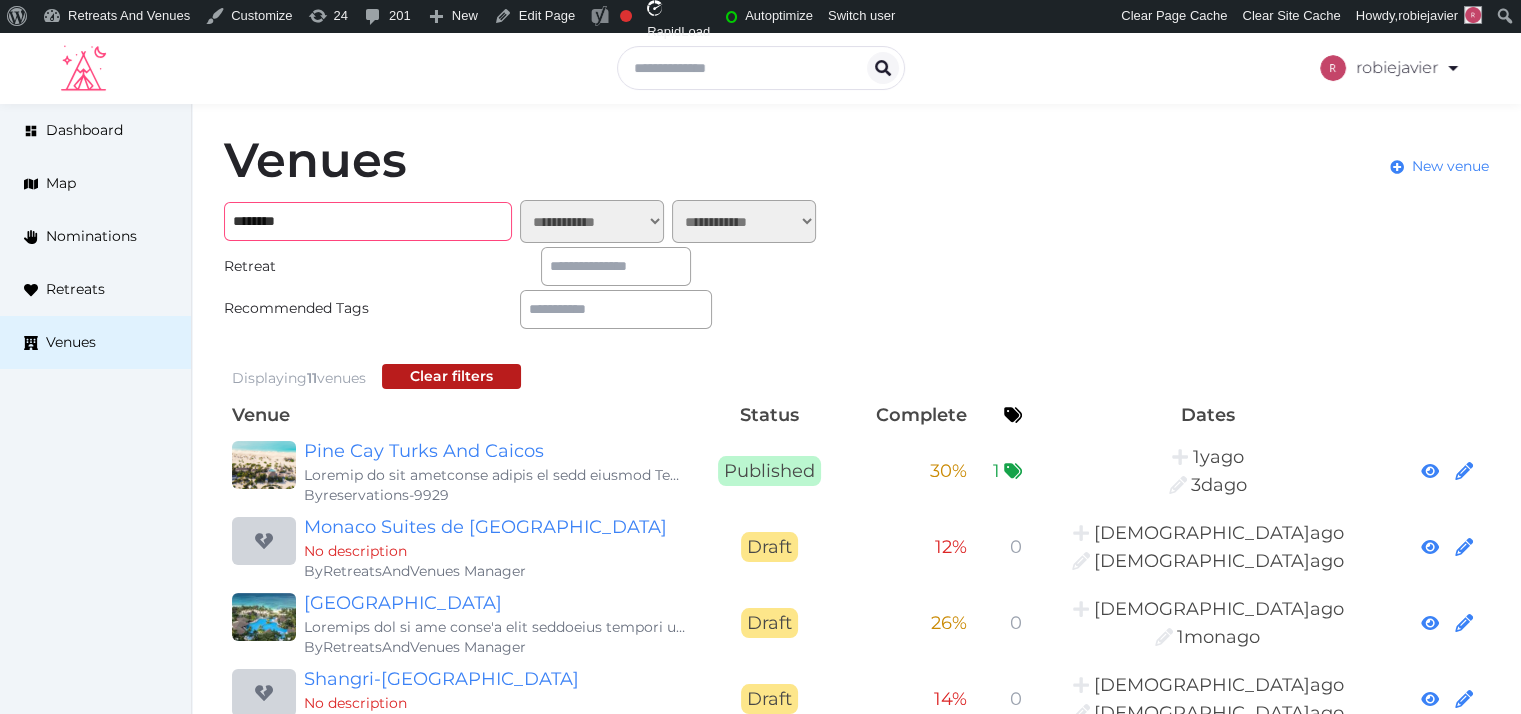 drag, startPoint x: 368, startPoint y: 239, endPoint x: 200, endPoint y: 213, distance: 170 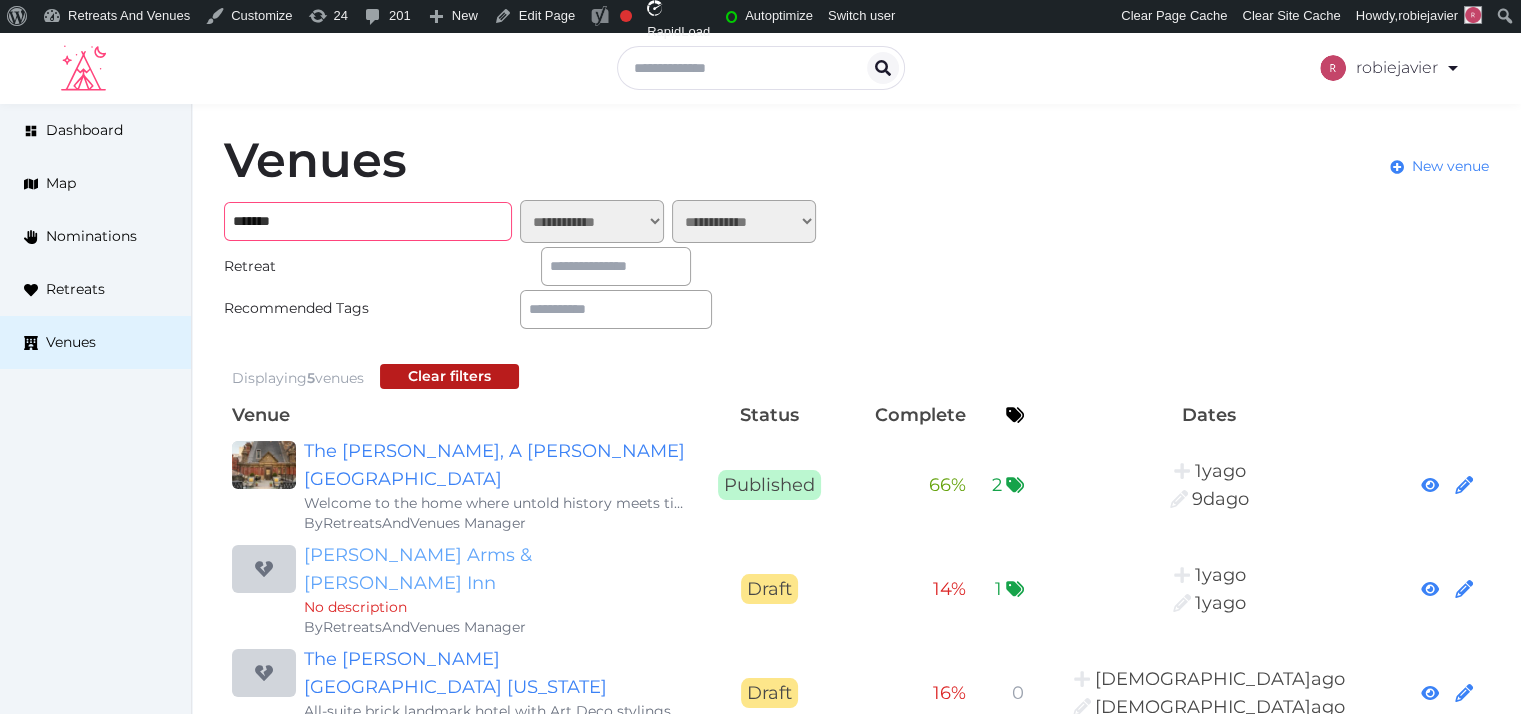 type on "*******" 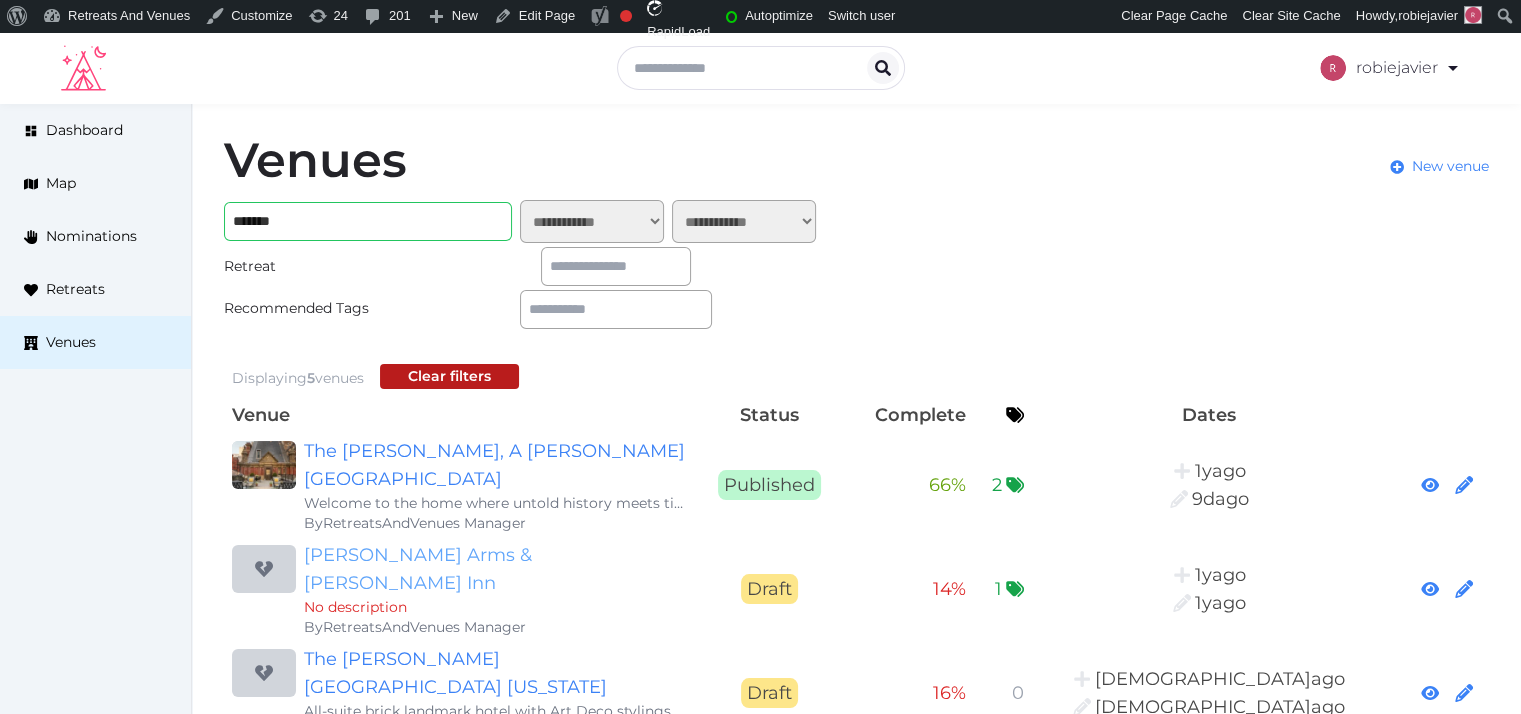 click on "[PERSON_NAME] Arms & [PERSON_NAME] Inn" at bounding box center [496, 569] 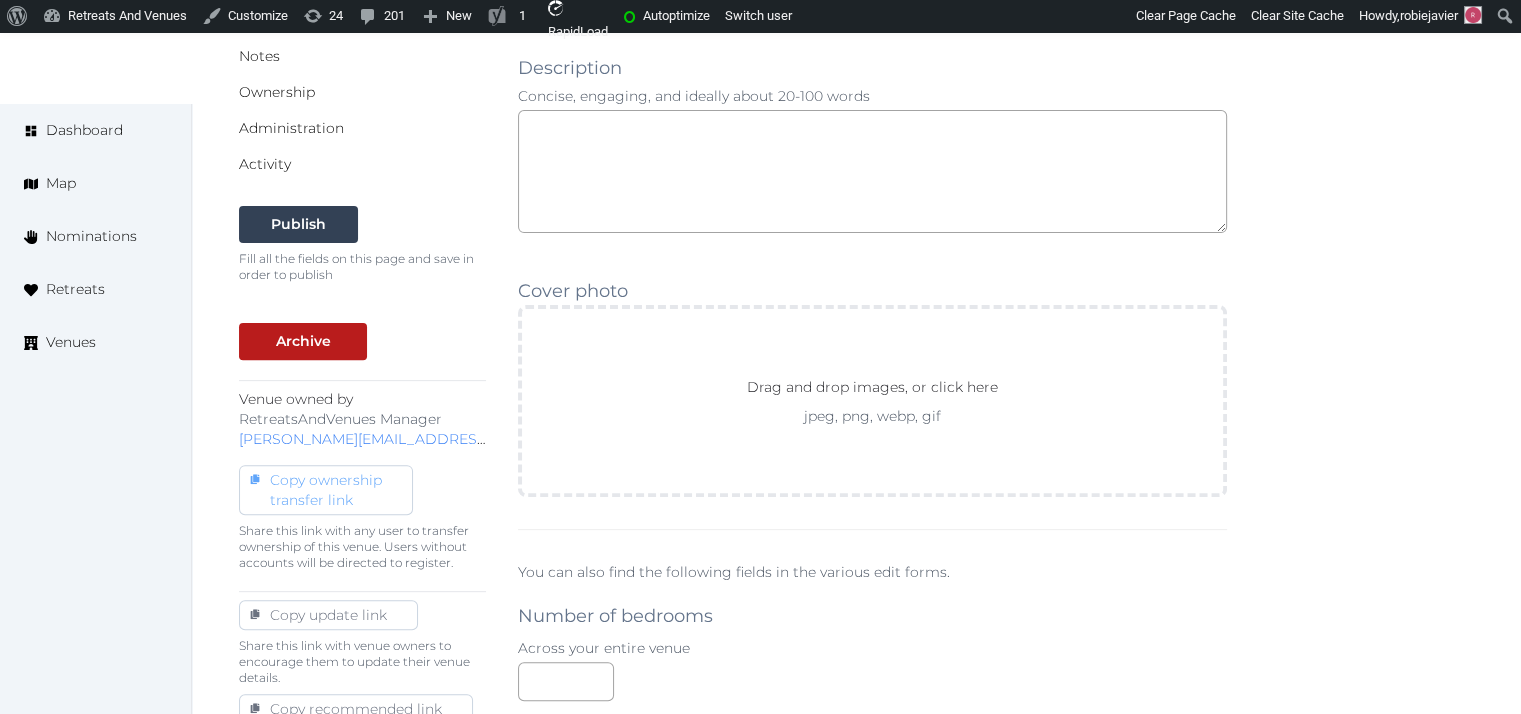 scroll, scrollTop: 1248, scrollLeft: 0, axis: vertical 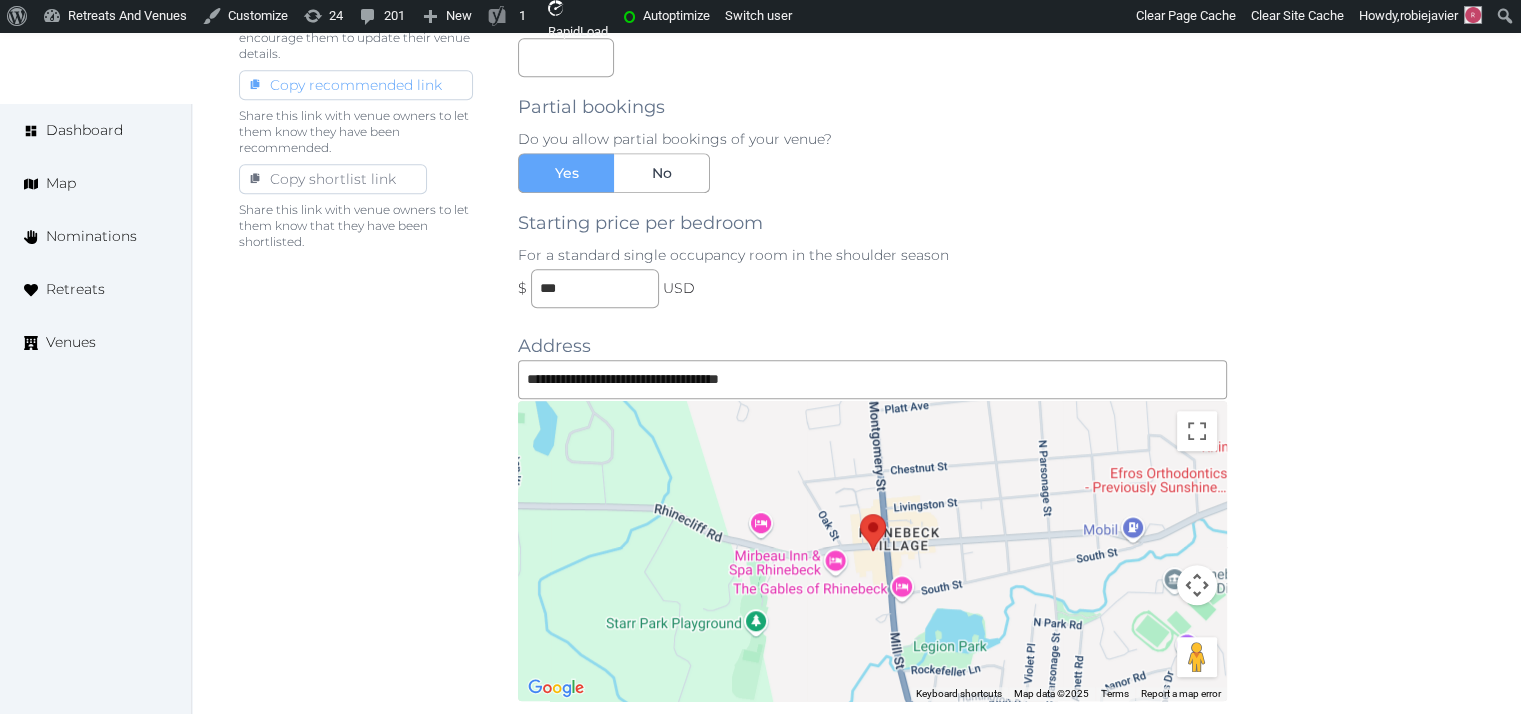 click on "Copy recommended link" at bounding box center [356, 85] 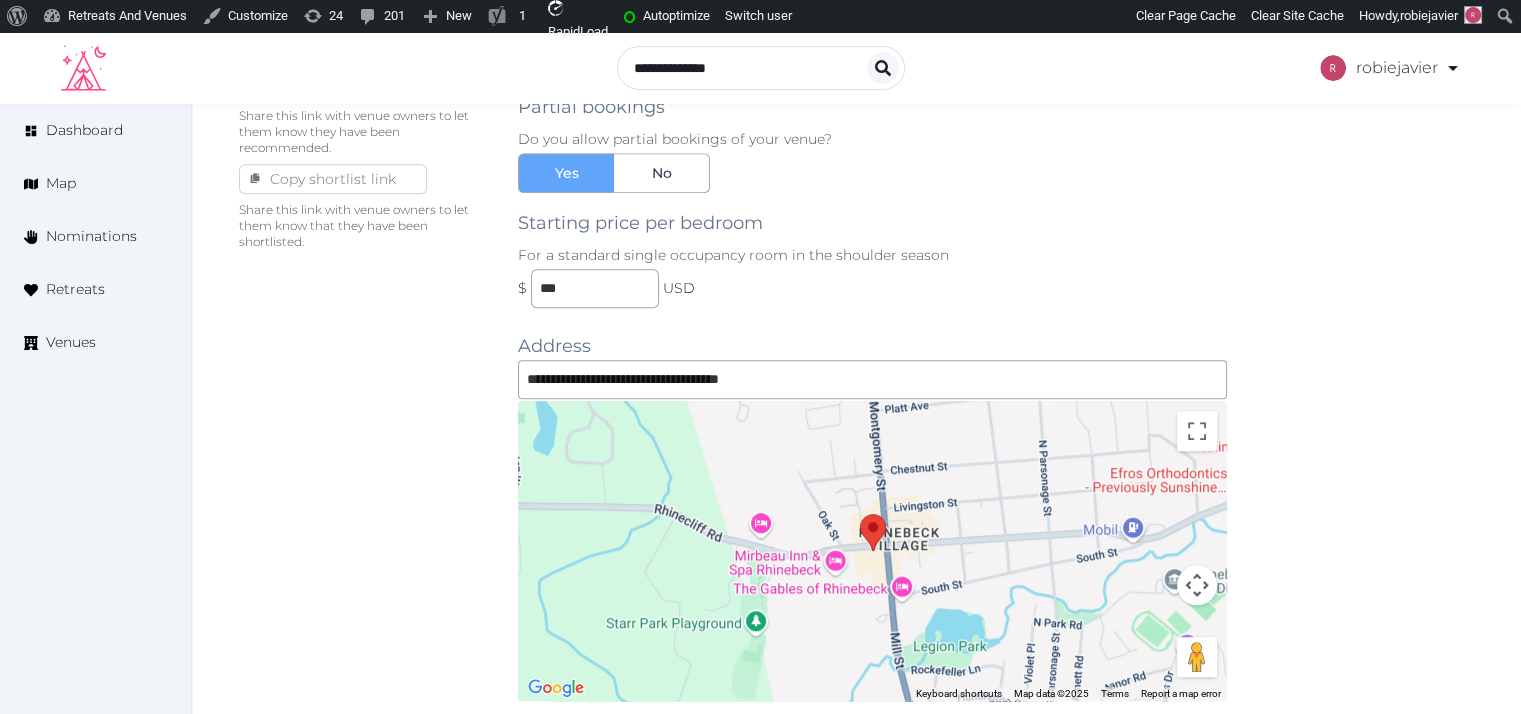 scroll, scrollTop: 0, scrollLeft: 0, axis: both 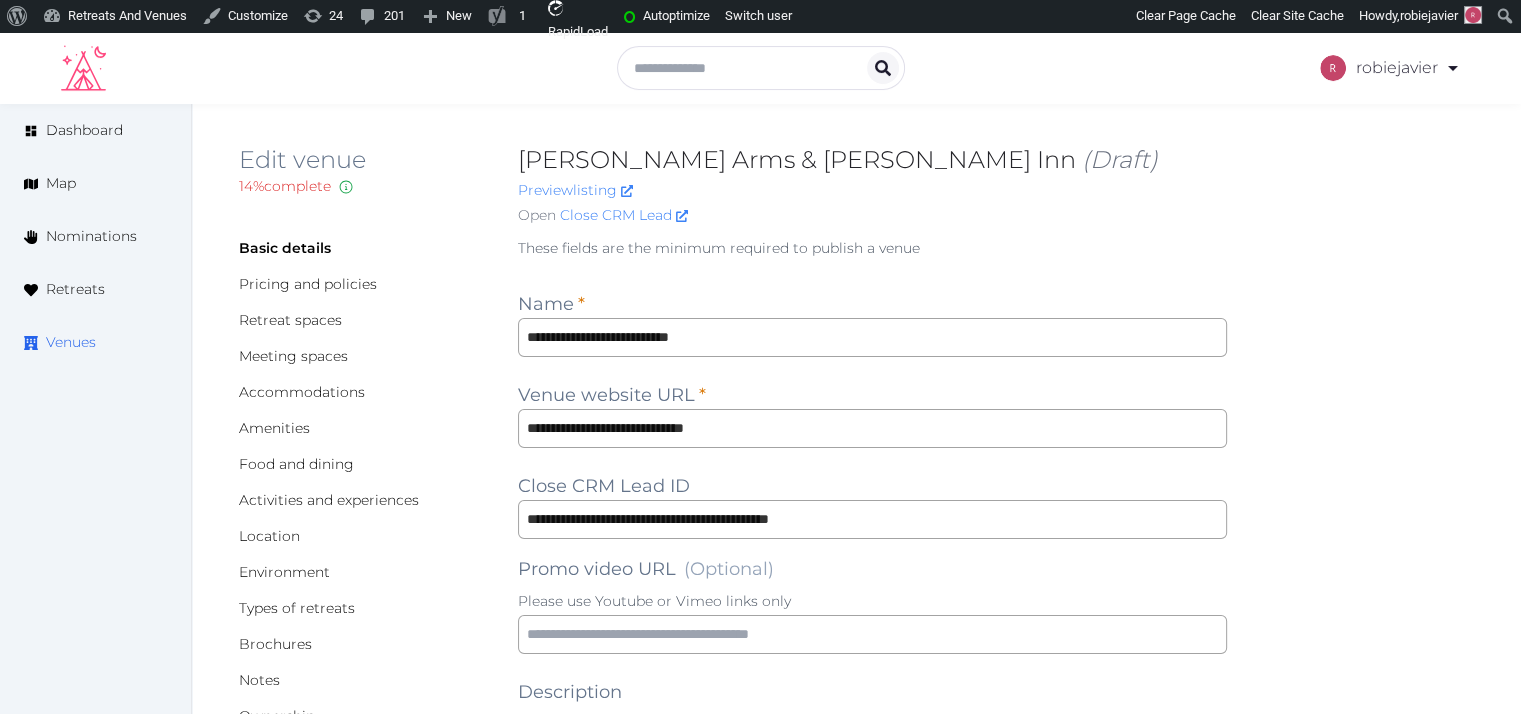 click on "Venues" at bounding box center [95, 342] 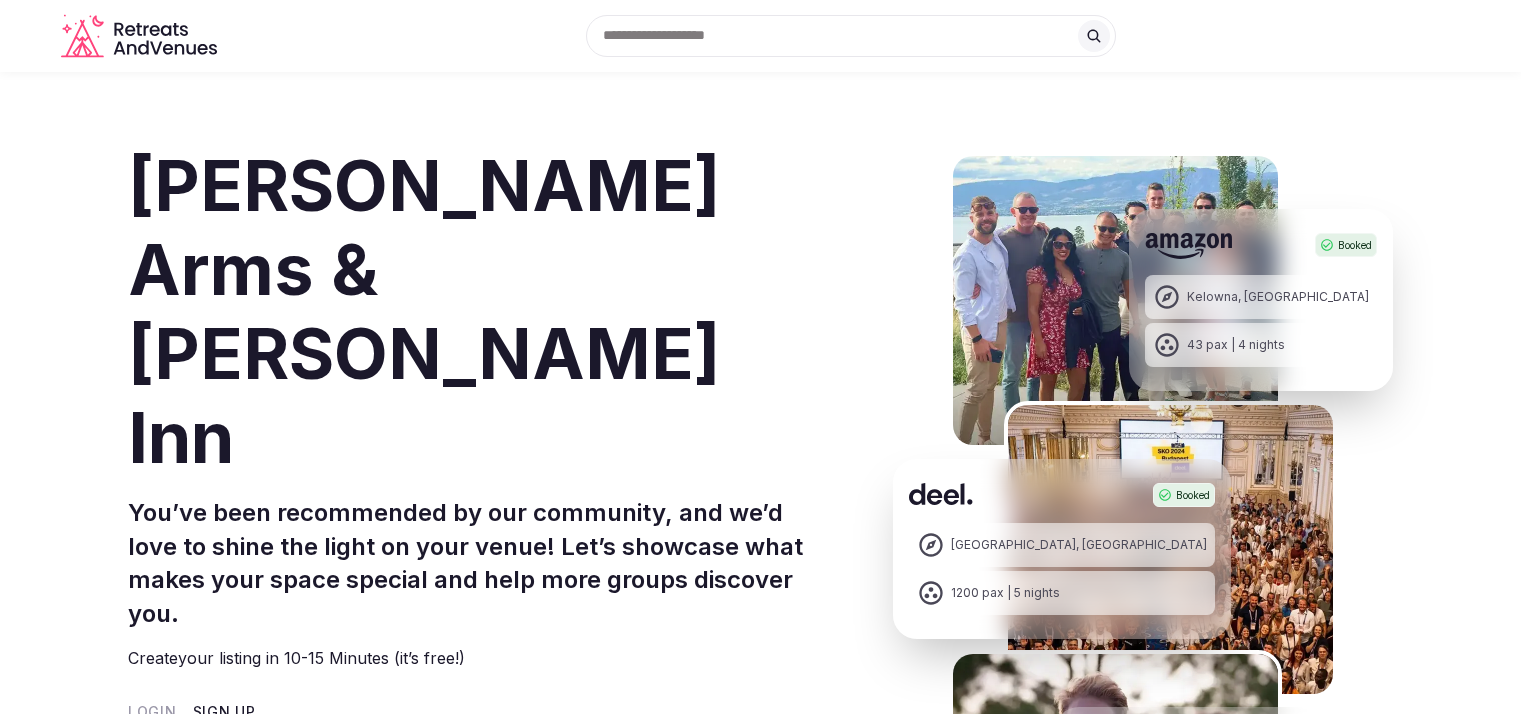 scroll, scrollTop: 0, scrollLeft: 0, axis: both 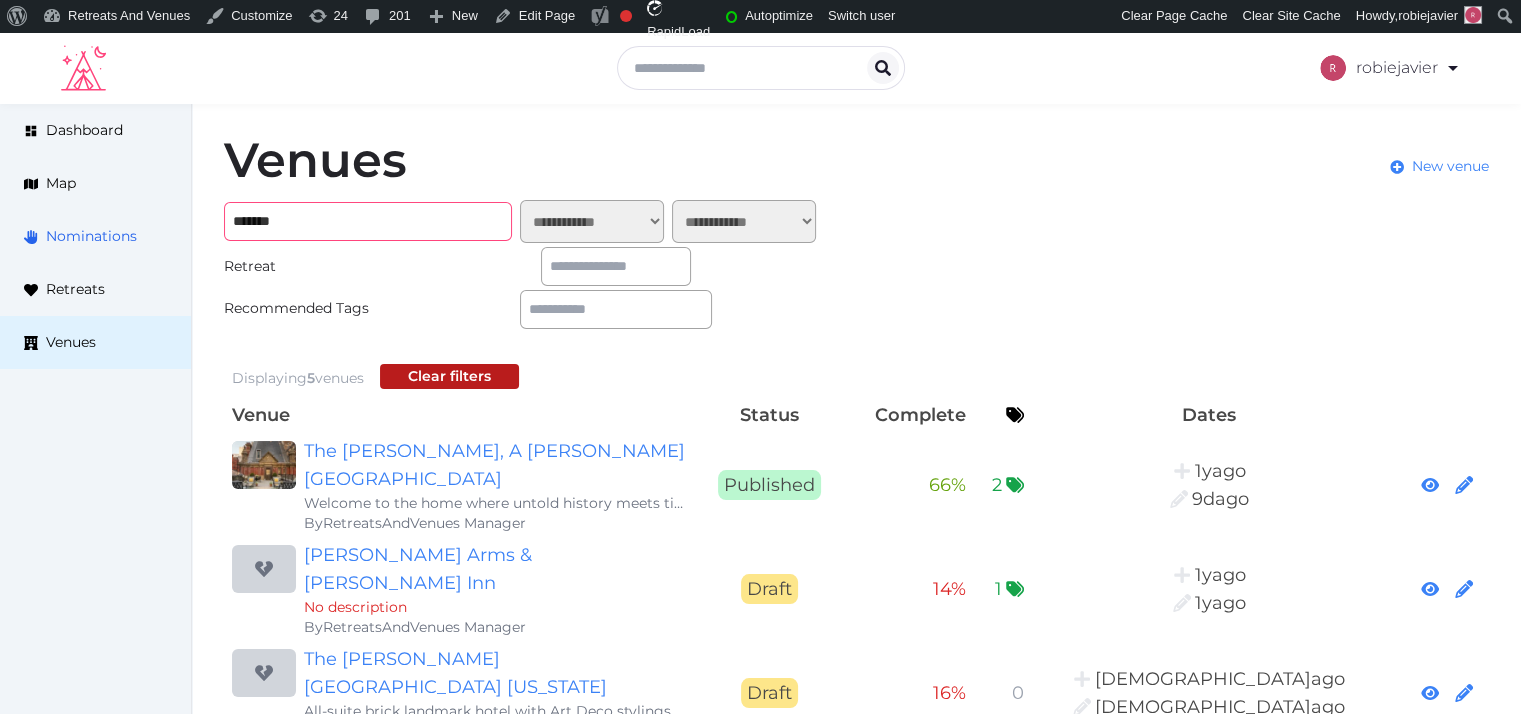 drag, startPoint x: 374, startPoint y: 231, endPoint x: 182, endPoint y: 227, distance: 192.04166 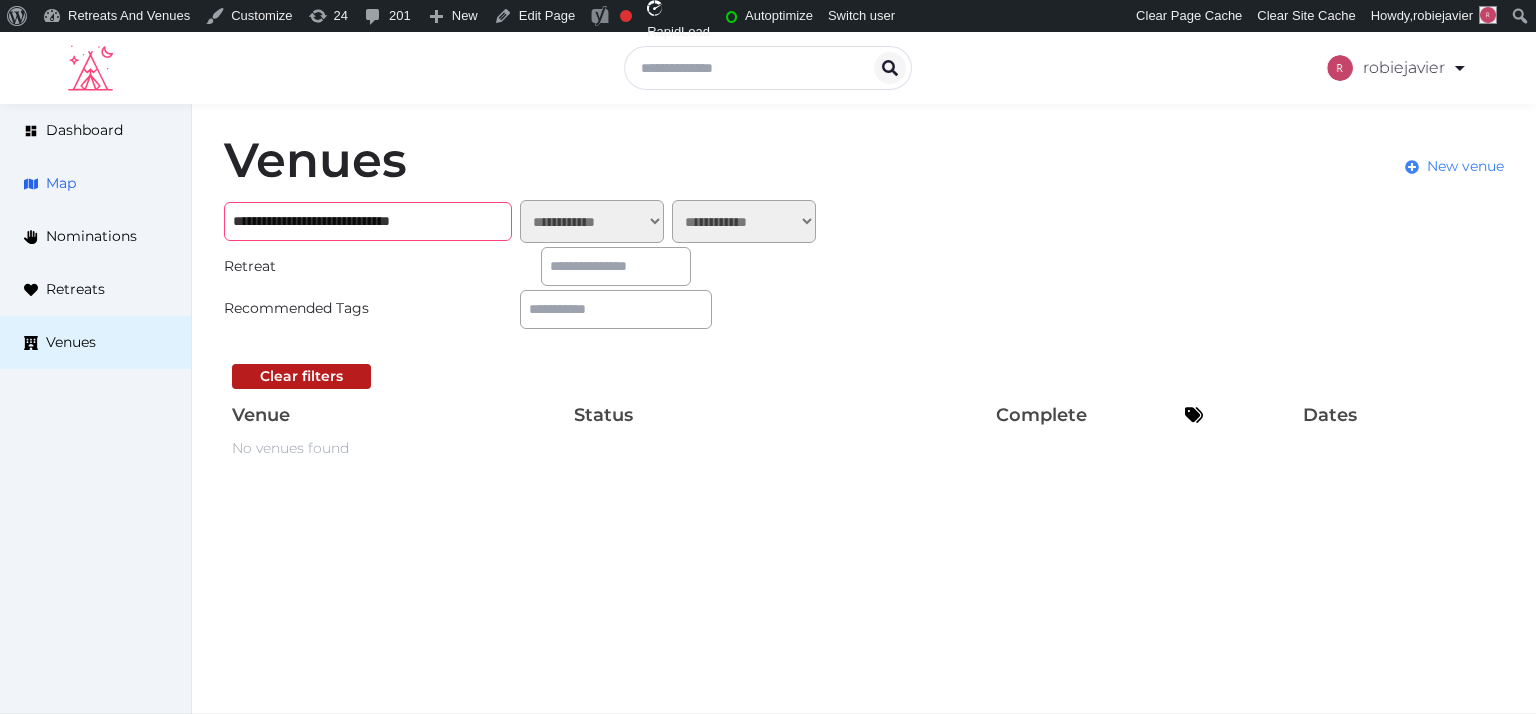 drag, startPoint x: 316, startPoint y: 217, endPoint x: 184, endPoint y: 202, distance: 132.84953 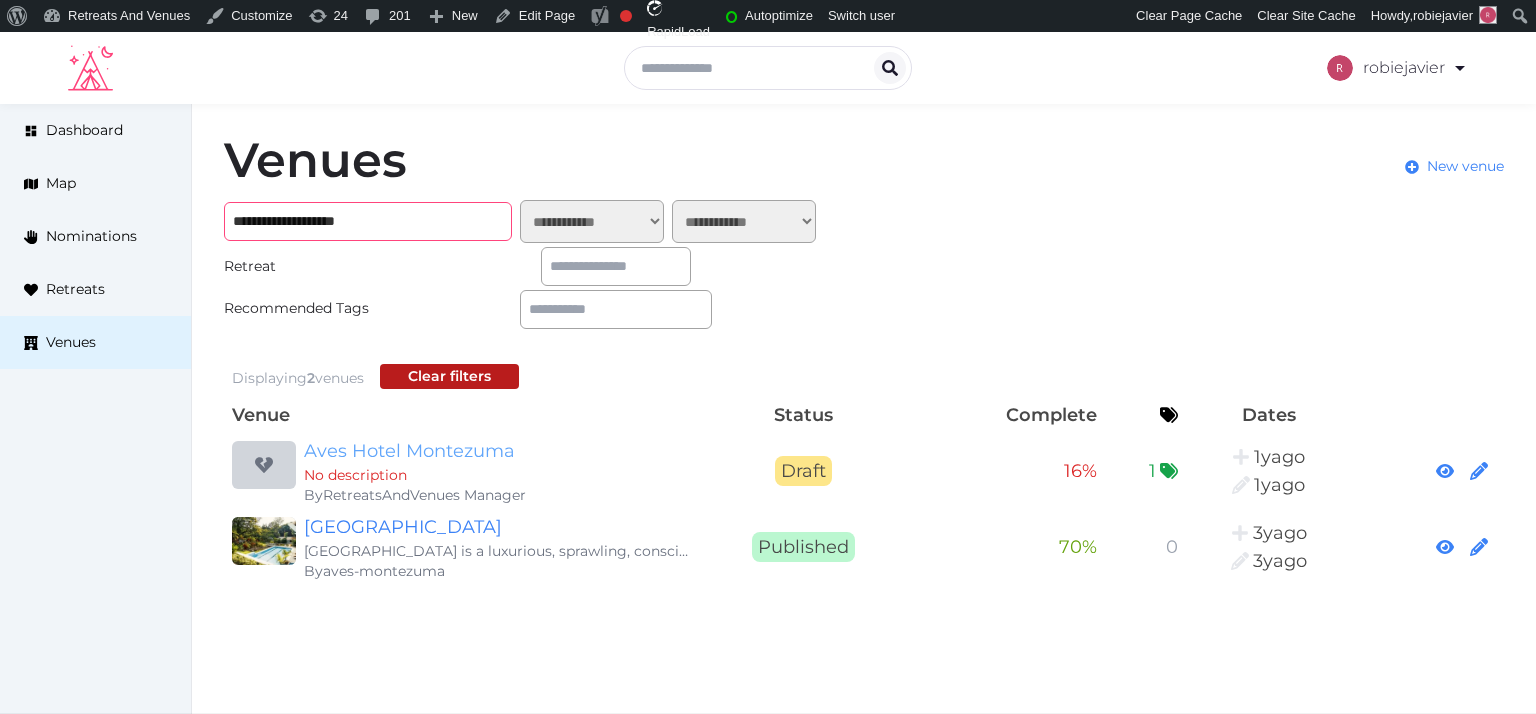 type on "**********" 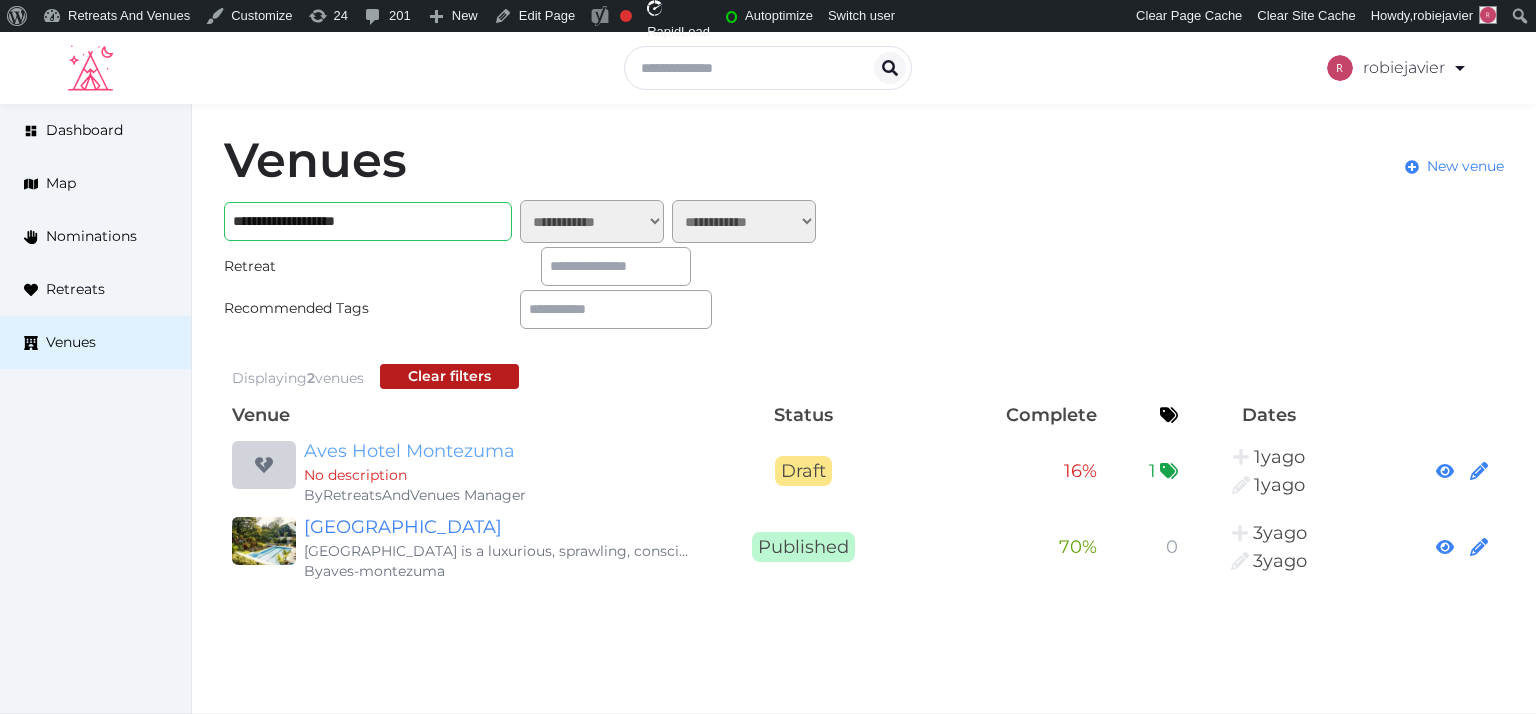 click on "Aves Hotel Montezuma" at bounding box center (496, 451) 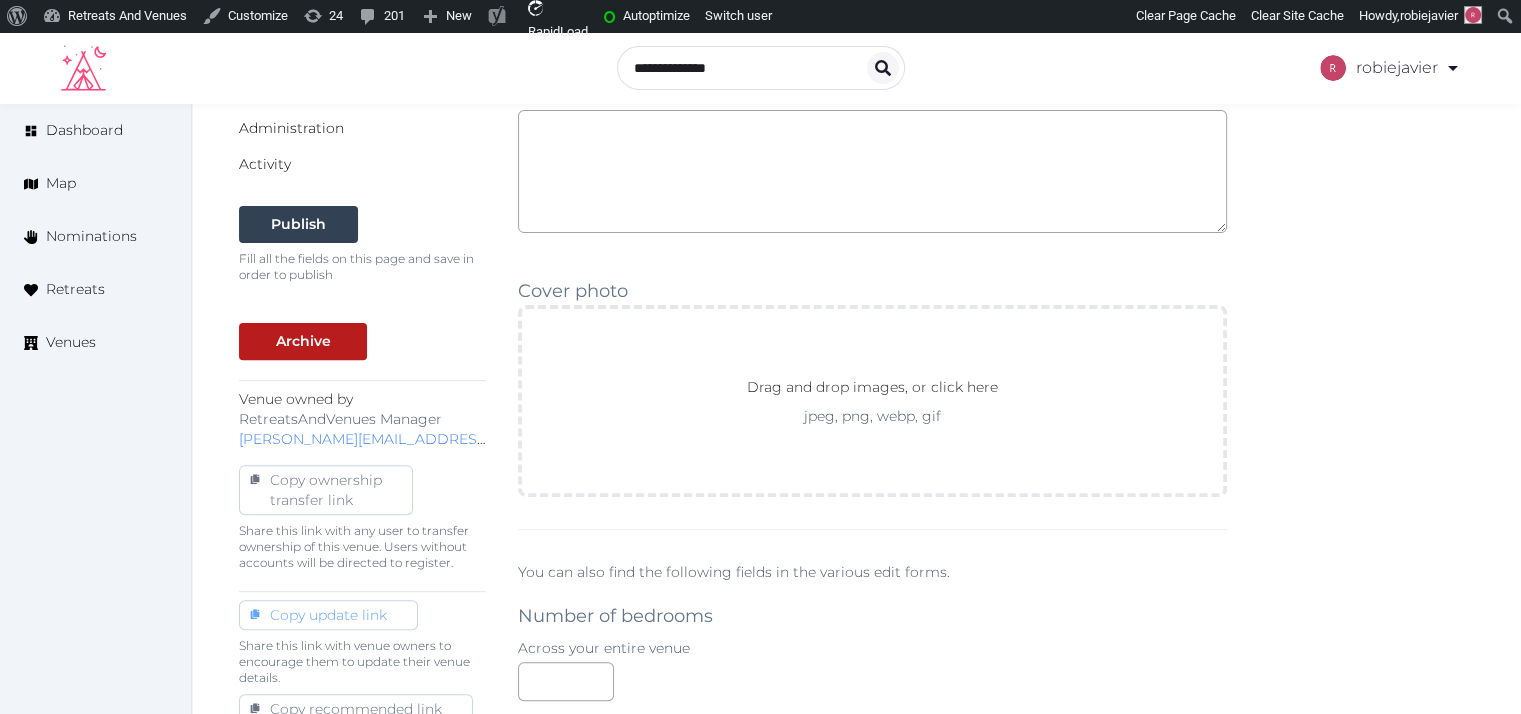 scroll, scrollTop: 1248, scrollLeft: 0, axis: vertical 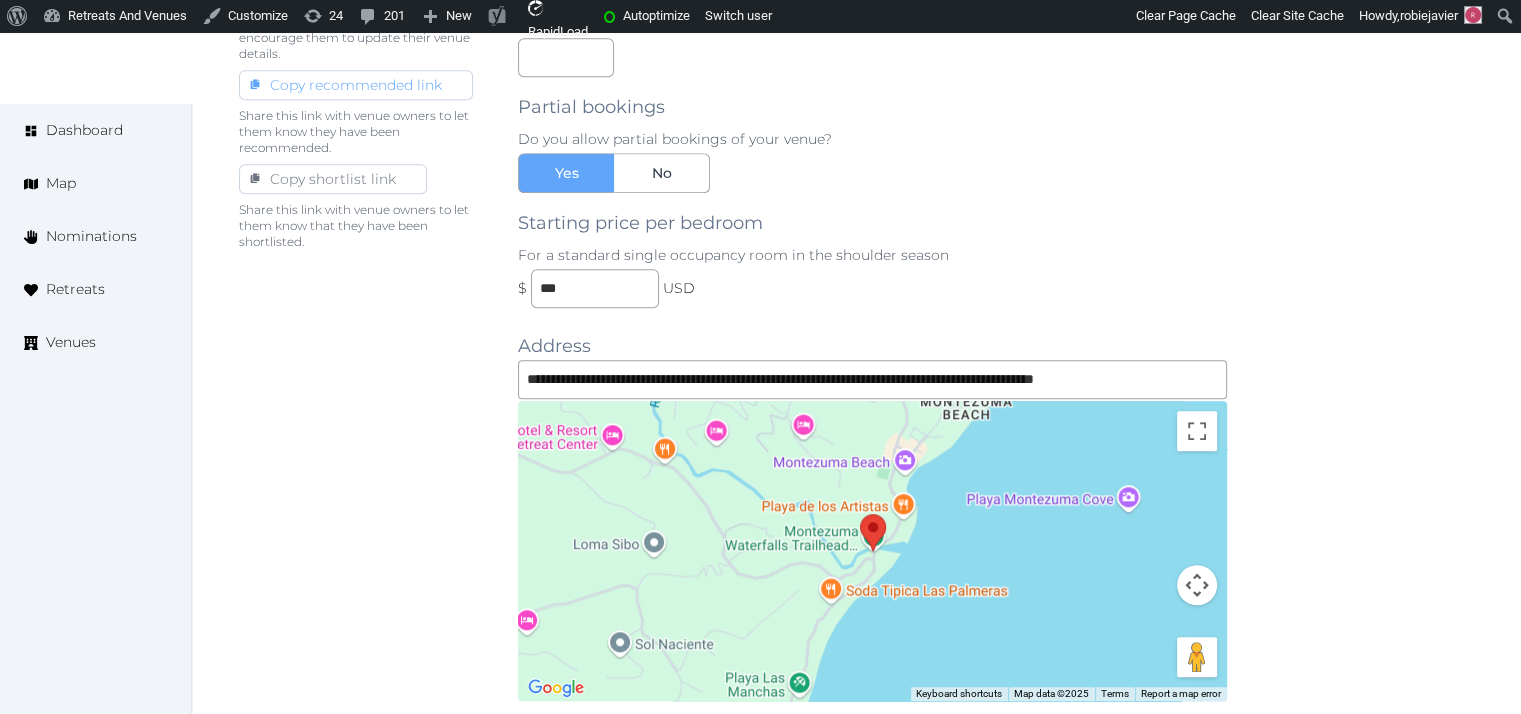 click on "Copy recommended link" at bounding box center [356, 85] 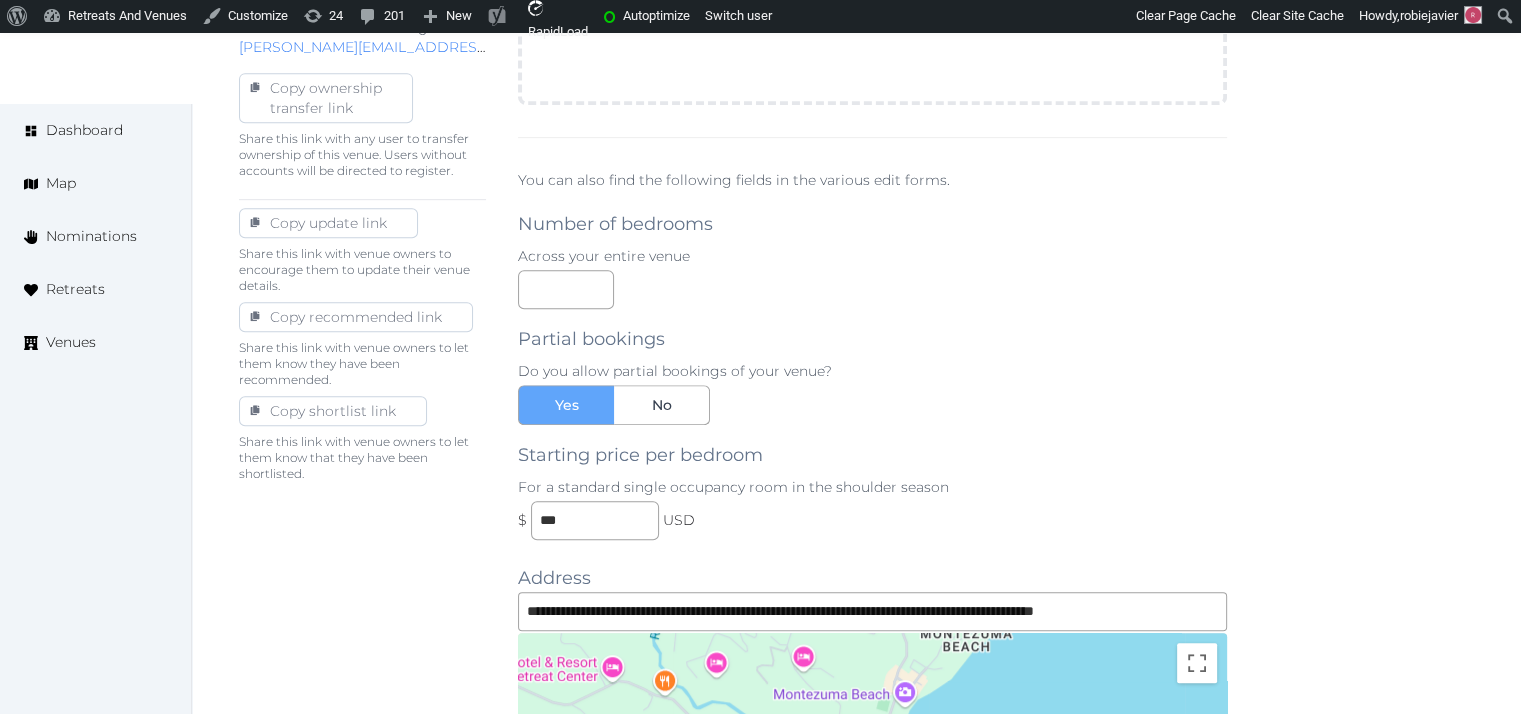 scroll, scrollTop: 1248, scrollLeft: 0, axis: vertical 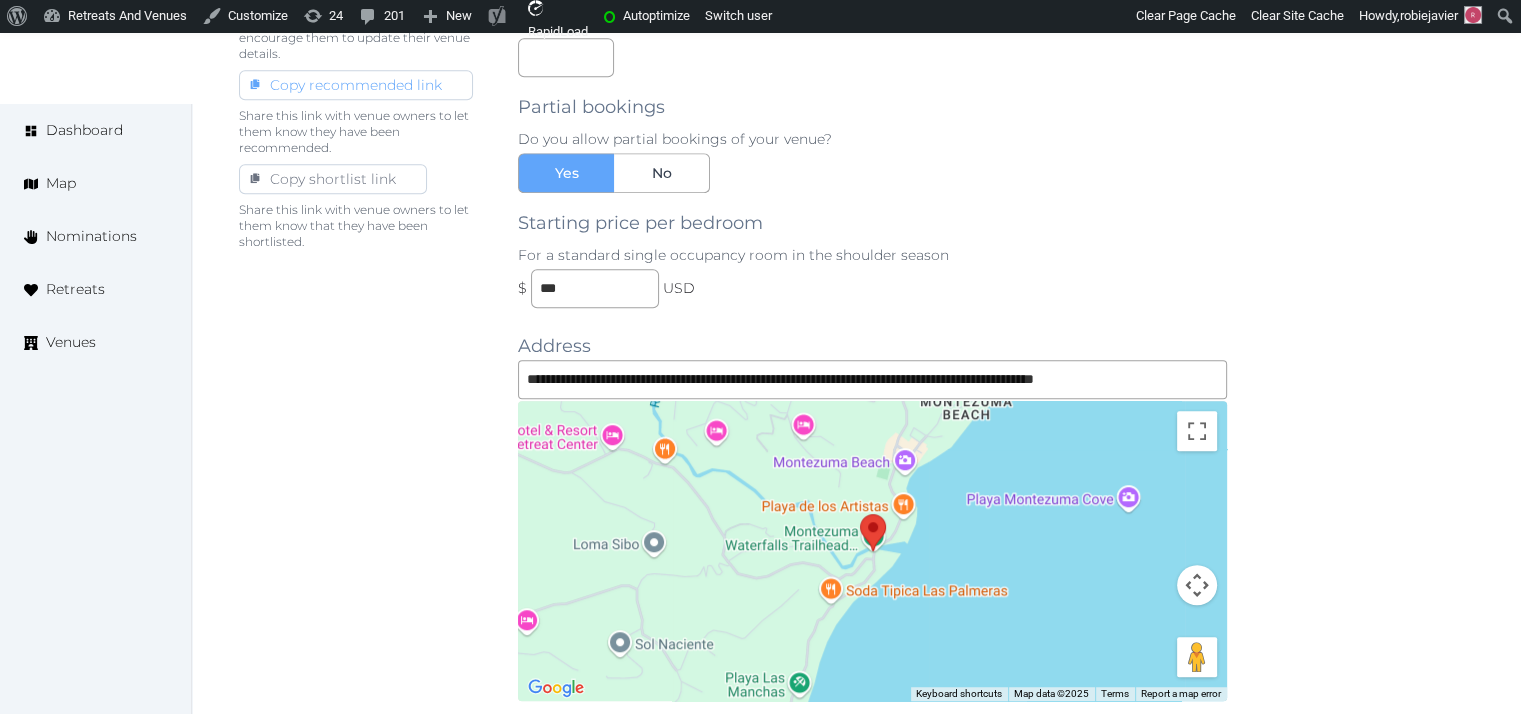 click on "Copy recommended link" at bounding box center (356, 85) 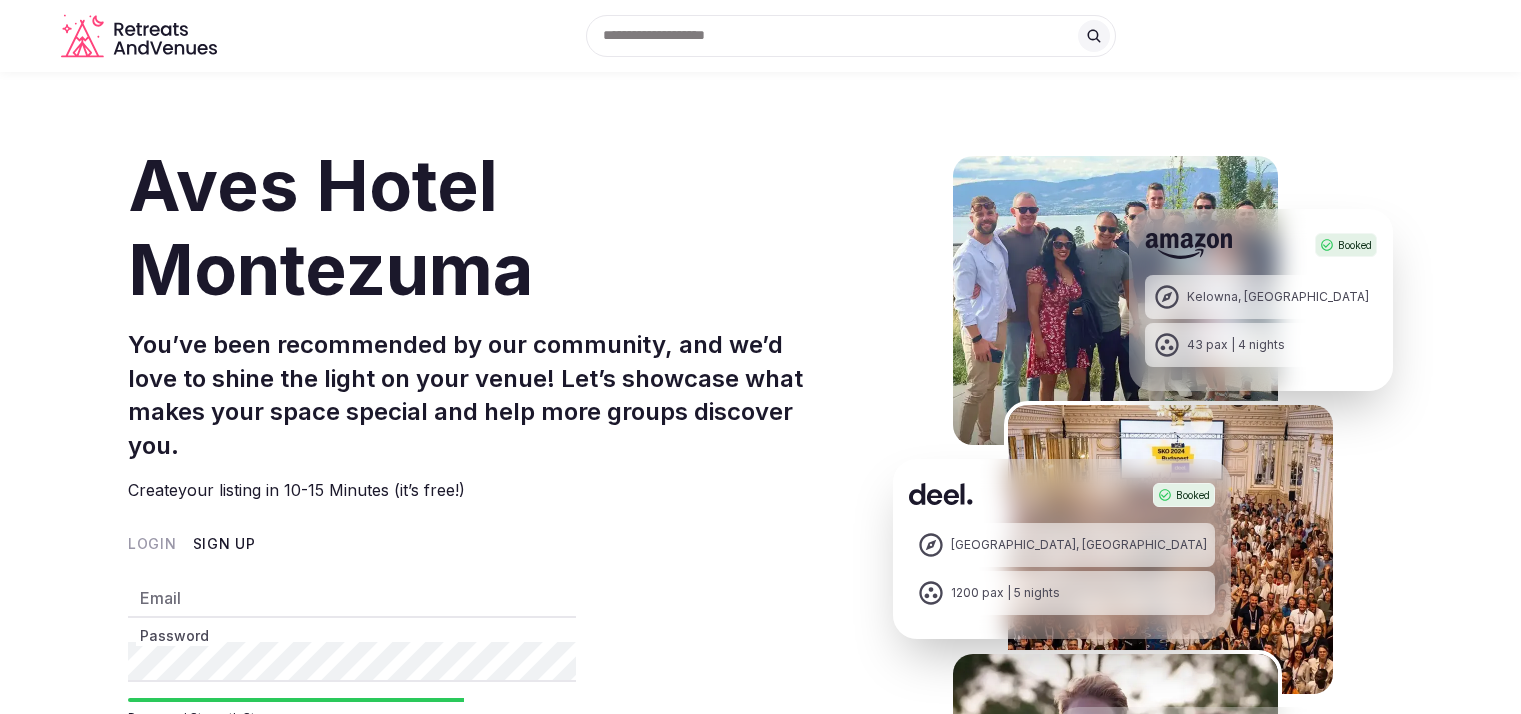 scroll, scrollTop: 0, scrollLeft: 0, axis: both 